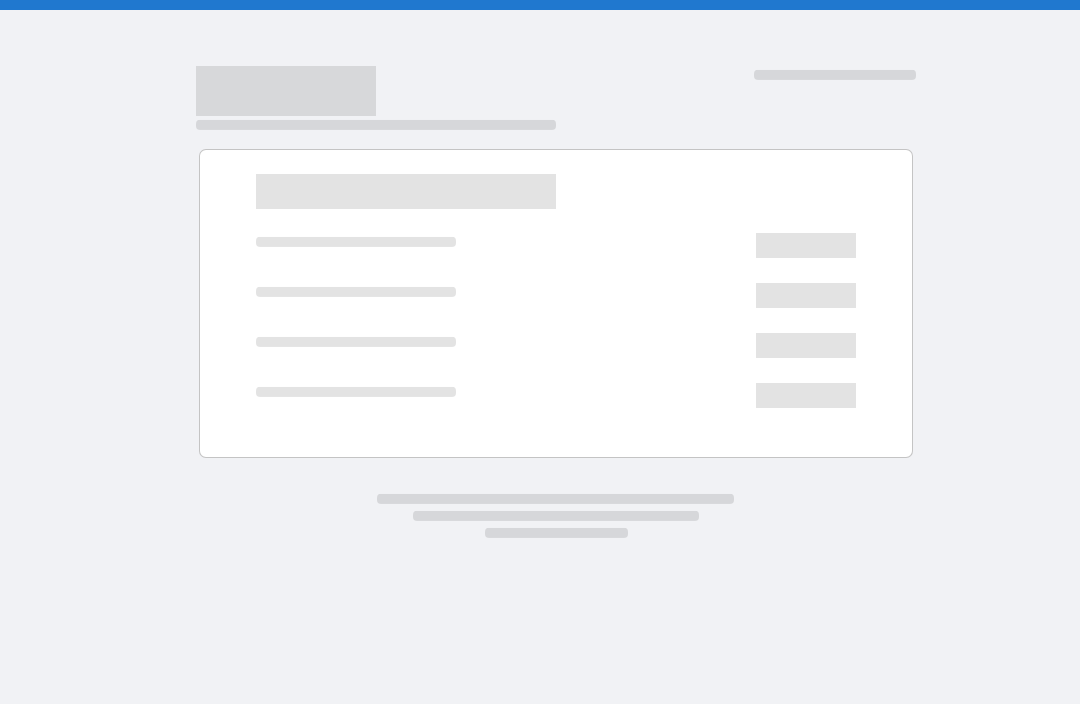 scroll, scrollTop: 0, scrollLeft: 0, axis: both 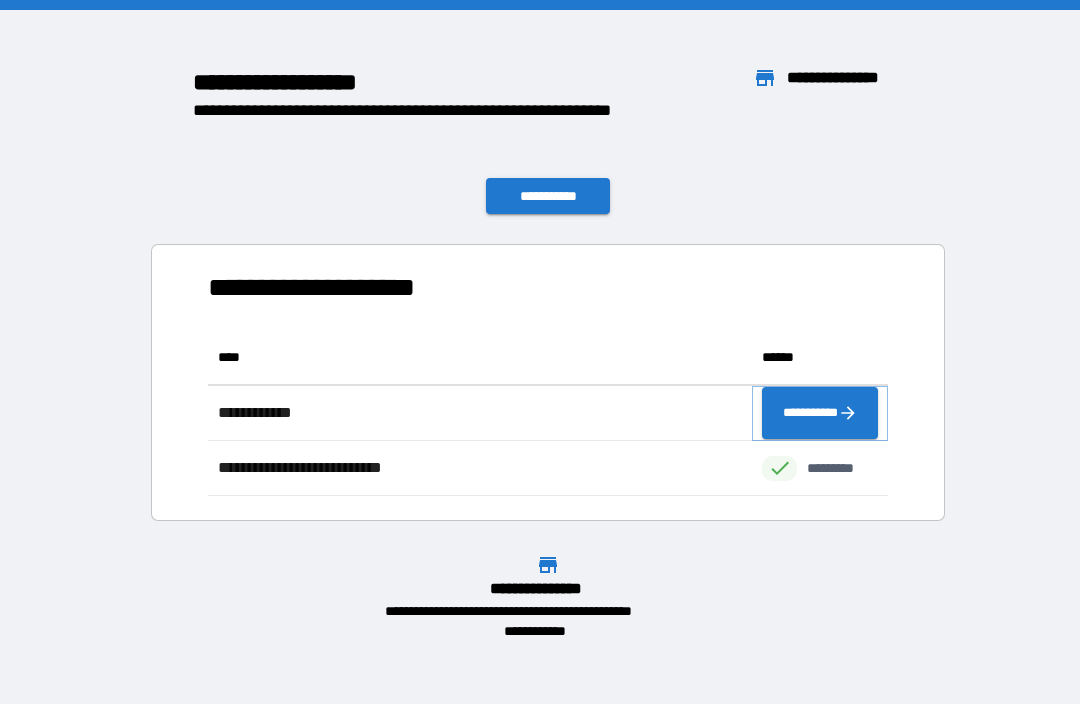 click on "**********" at bounding box center [820, 413] 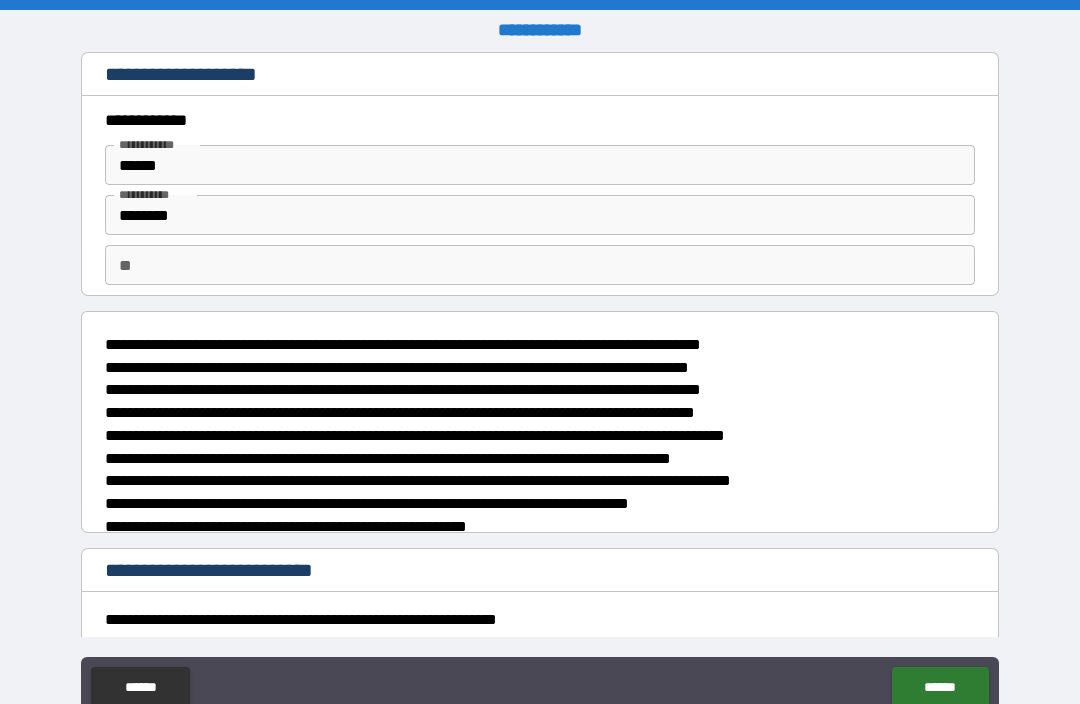 type on "*" 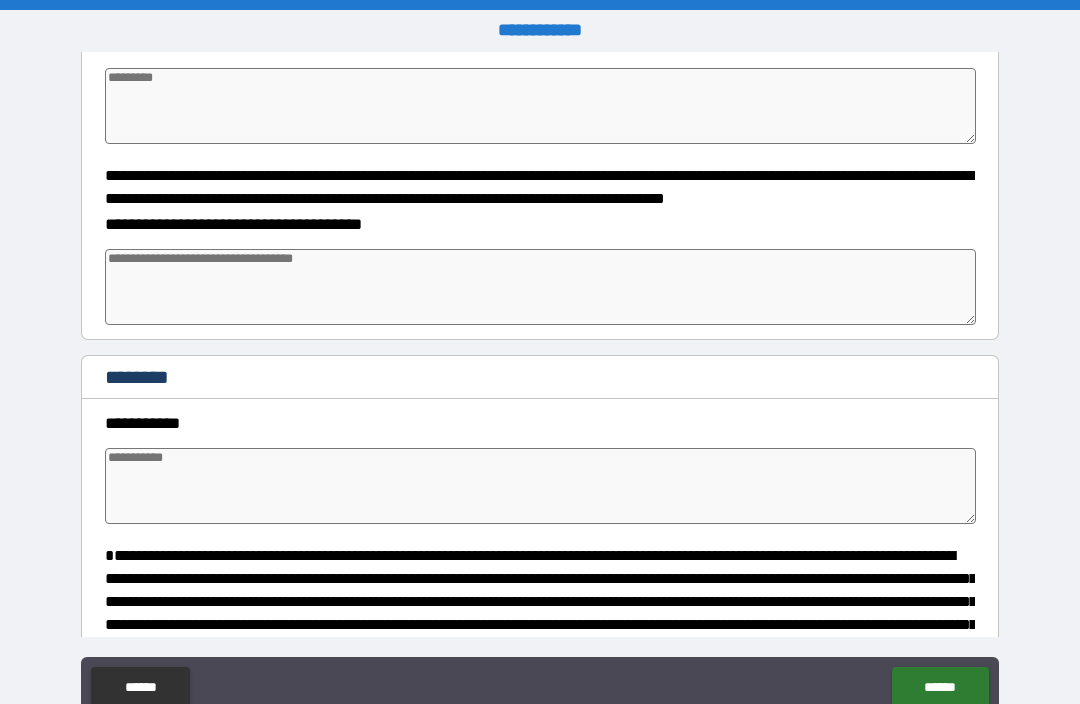 scroll, scrollTop: 1046, scrollLeft: 0, axis: vertical 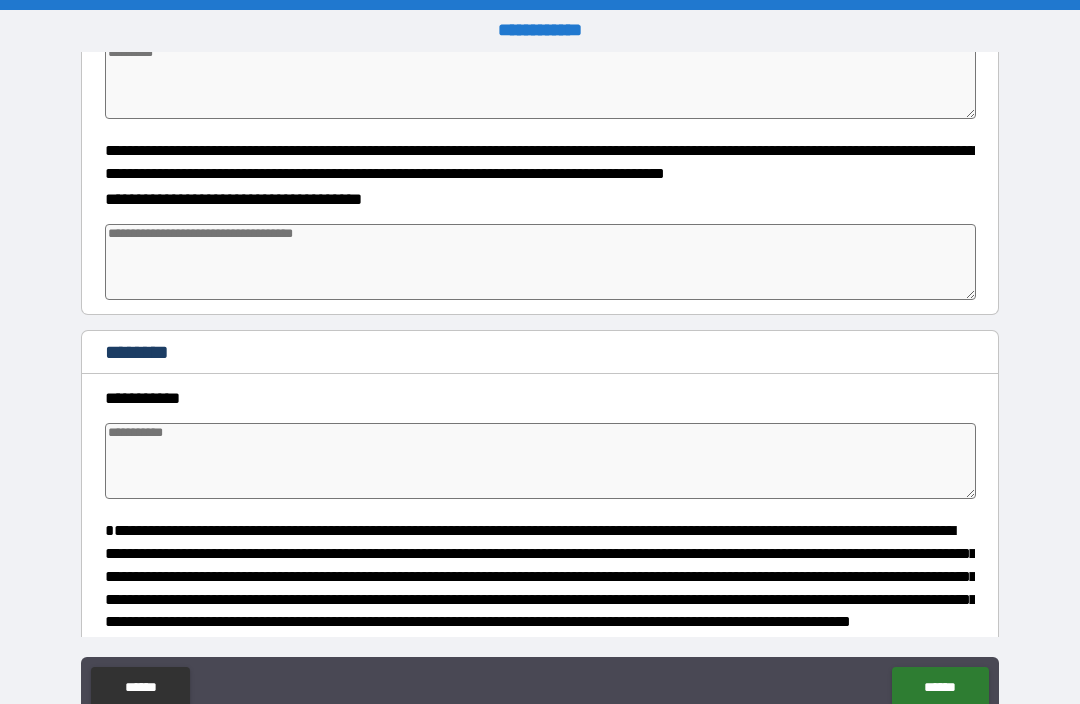 click at bounding box center [540, 461] 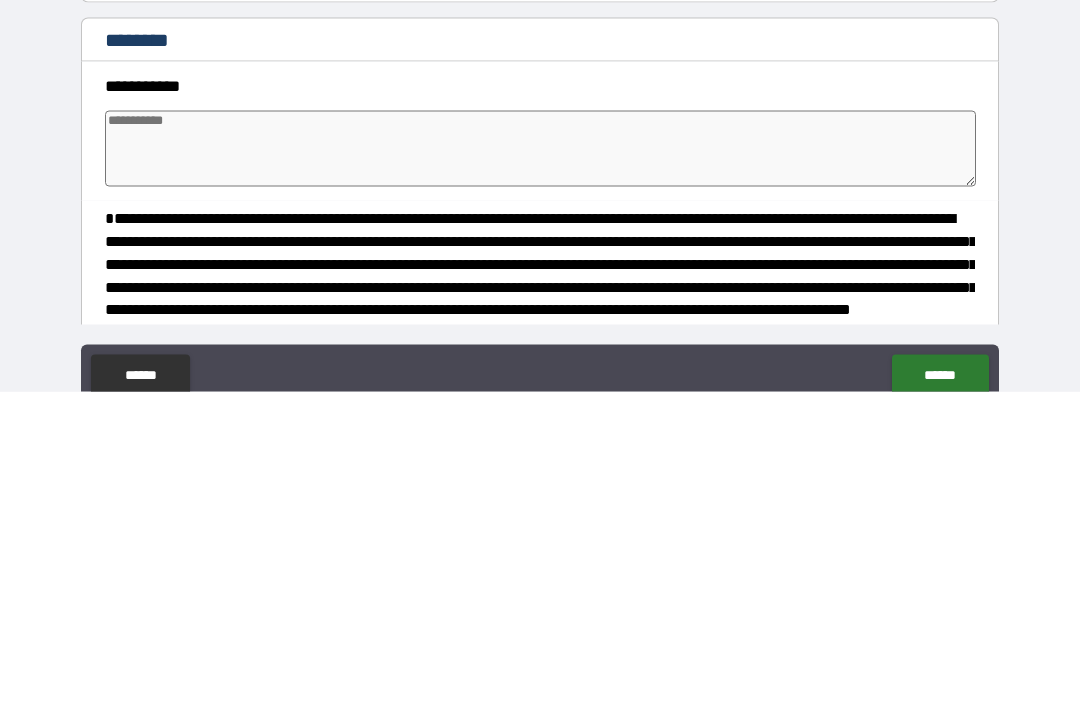 type on "*" 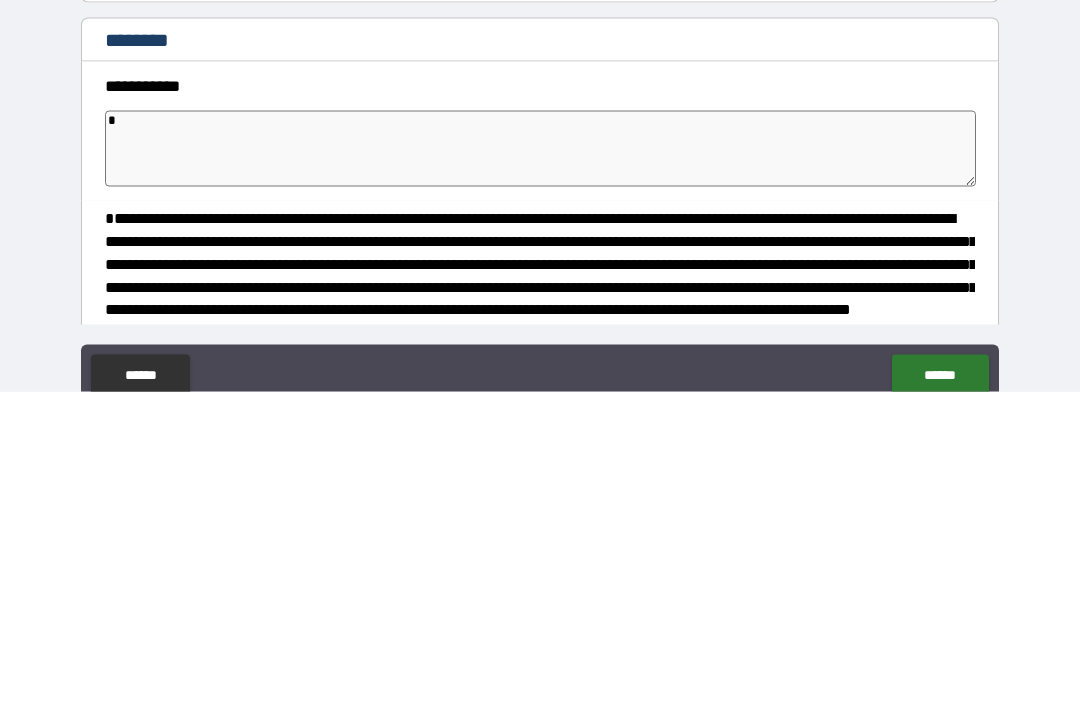 type on "*" 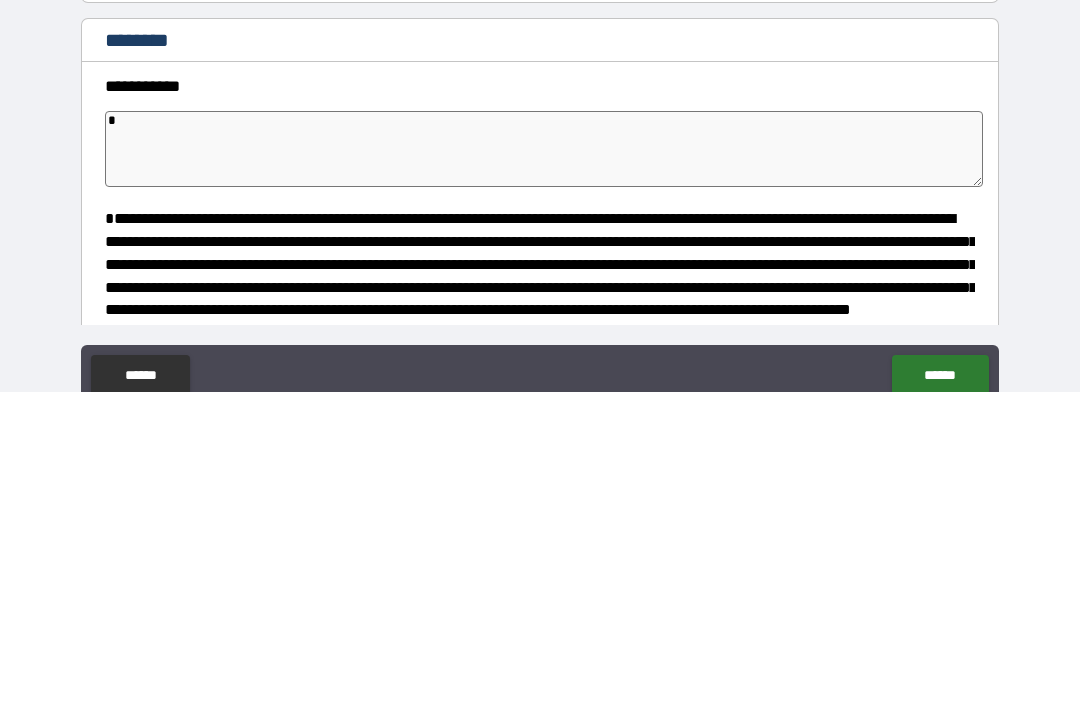 type on "*" 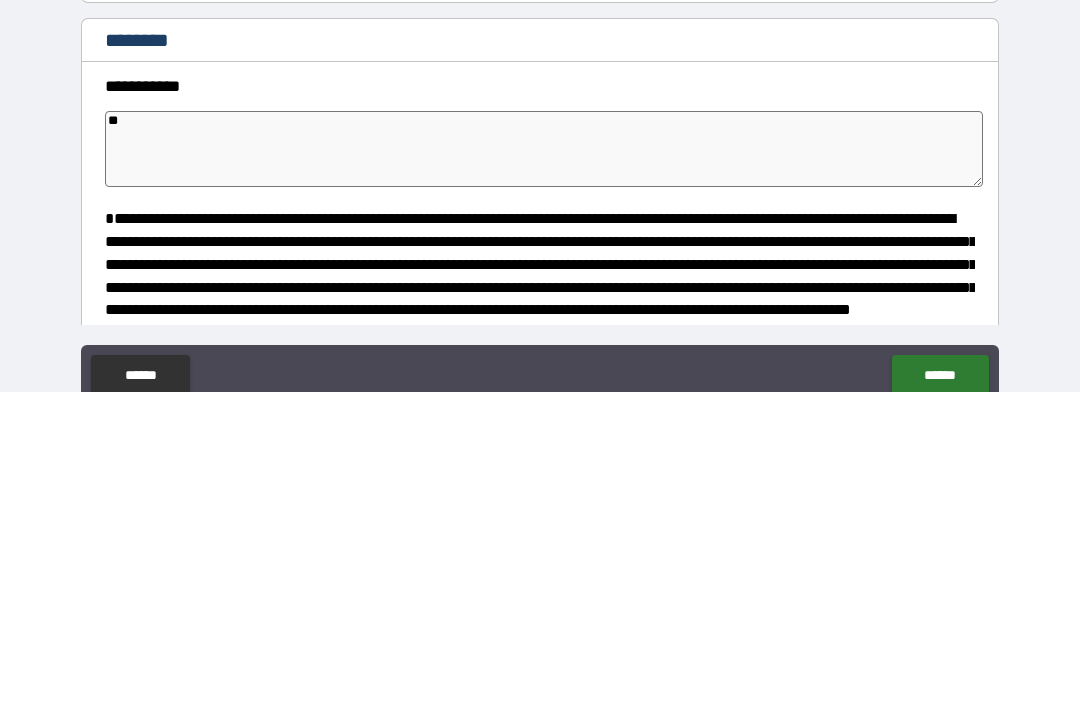 type on "*" 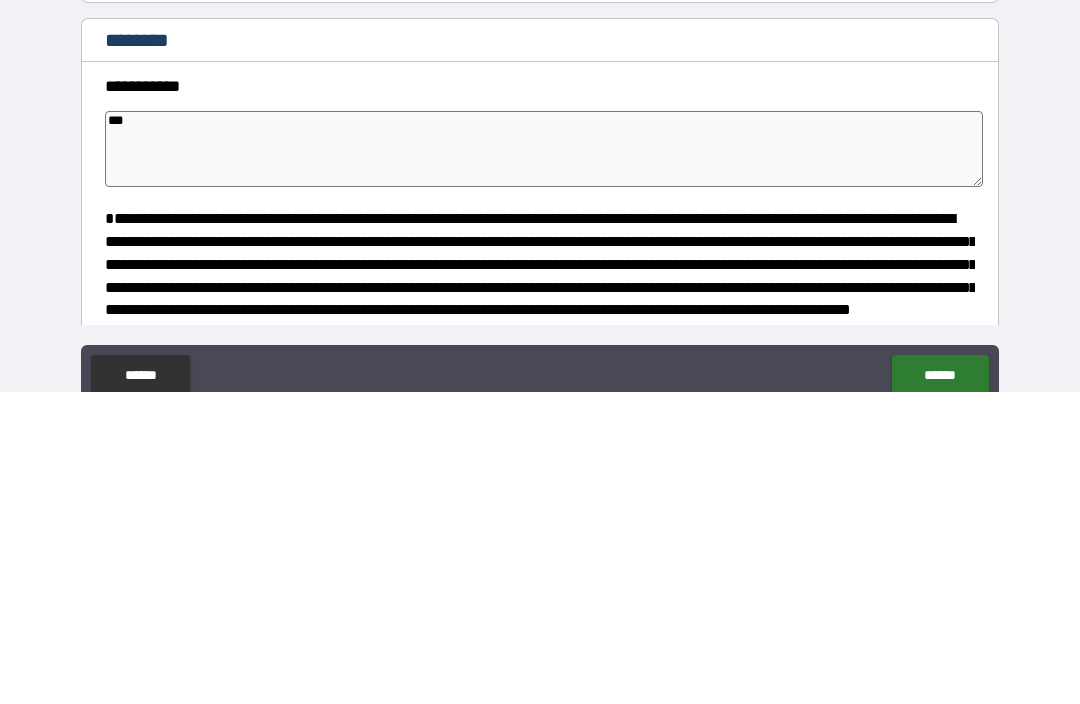 type on "*" 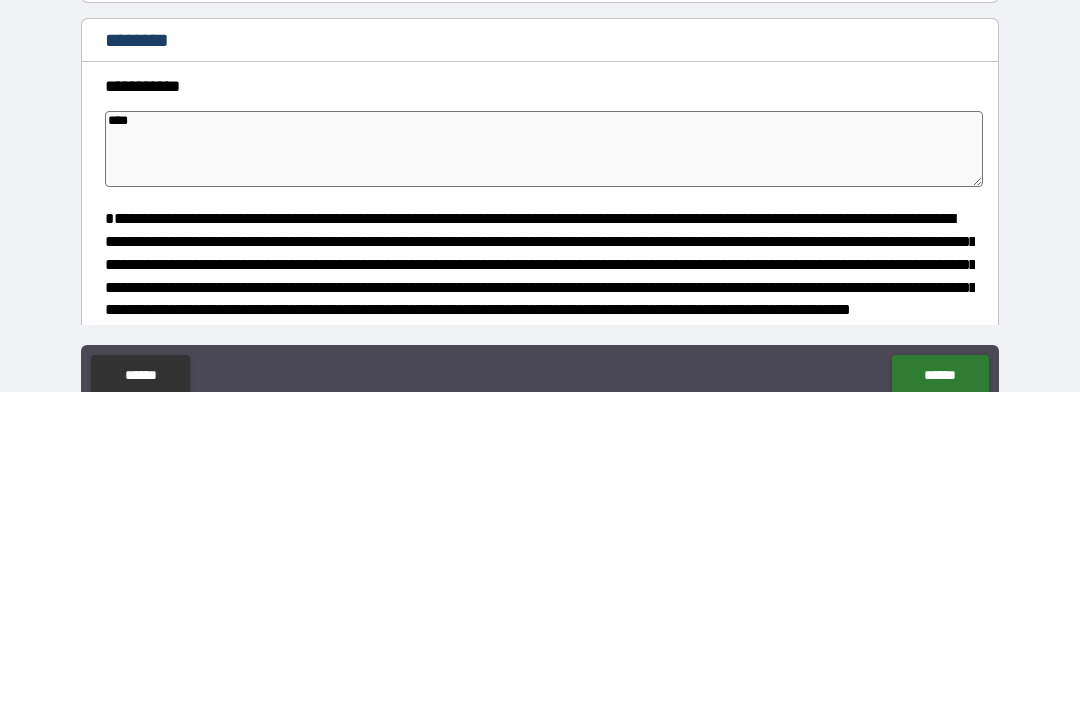 type on "*" 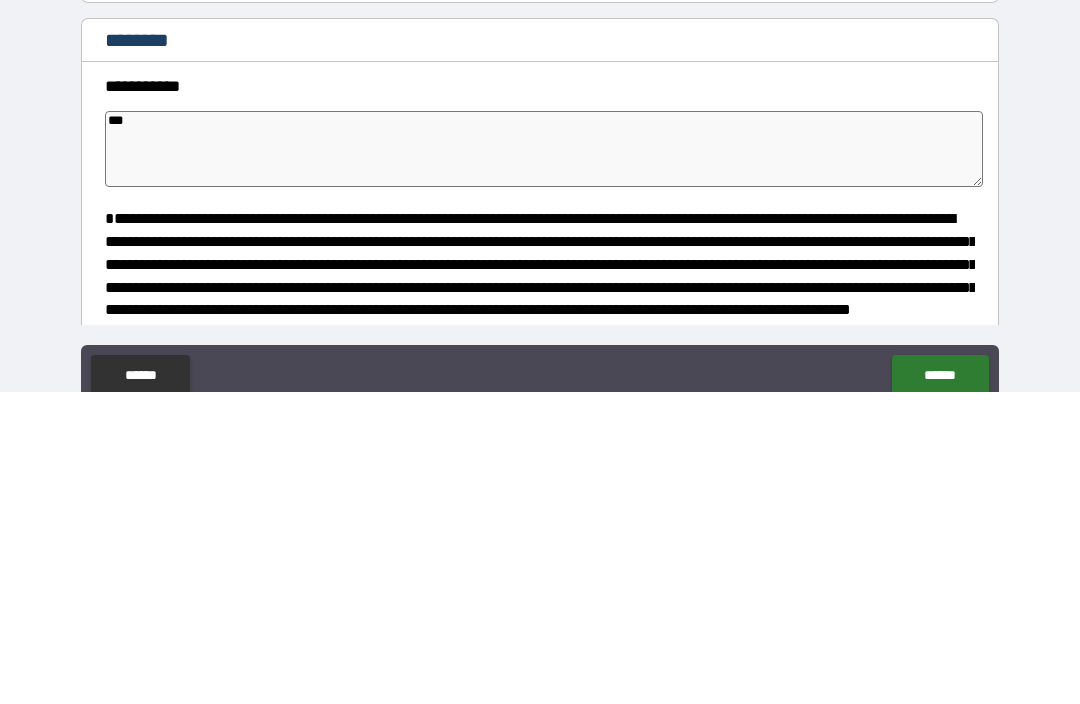 type on "*" 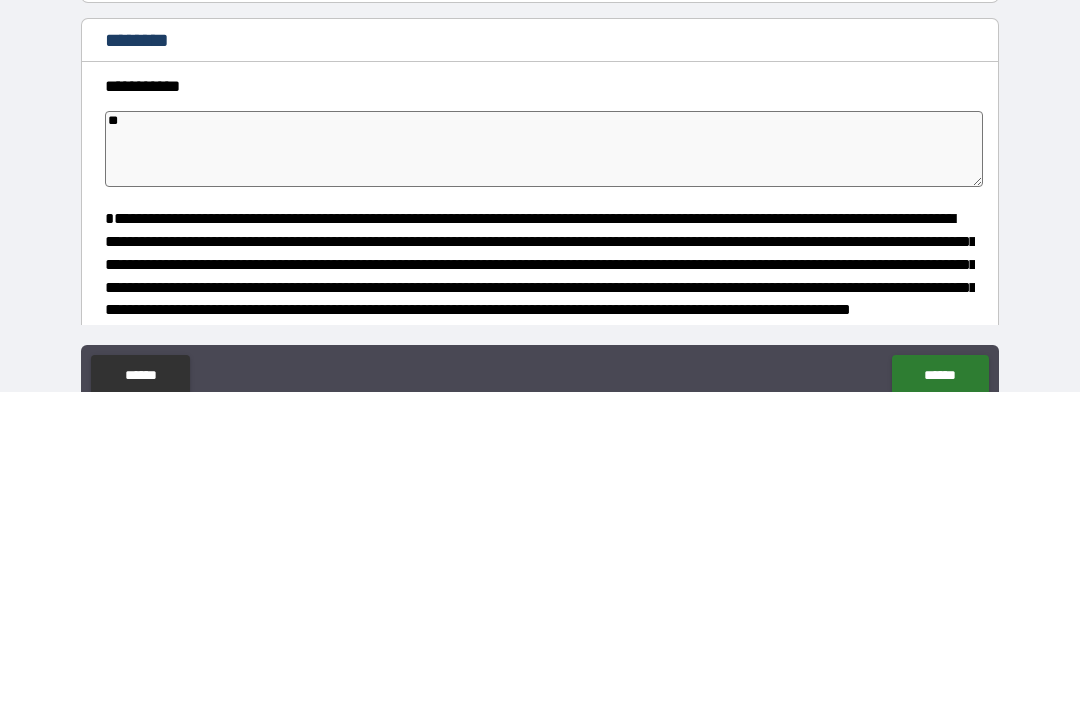 type on "*" 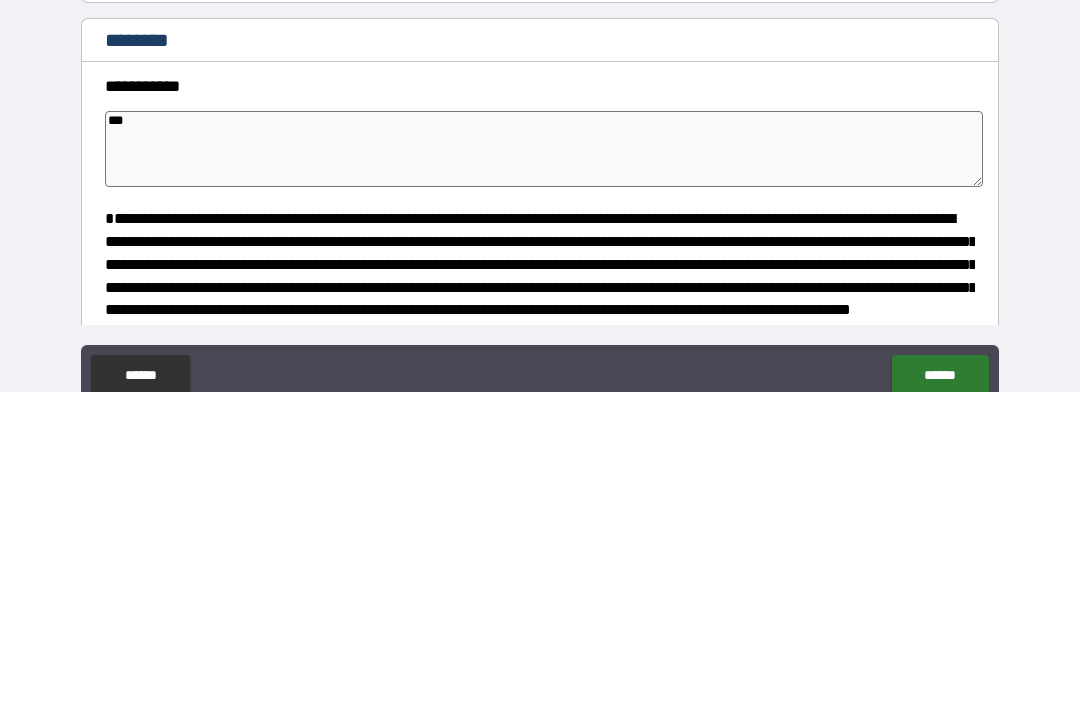 type on "*" 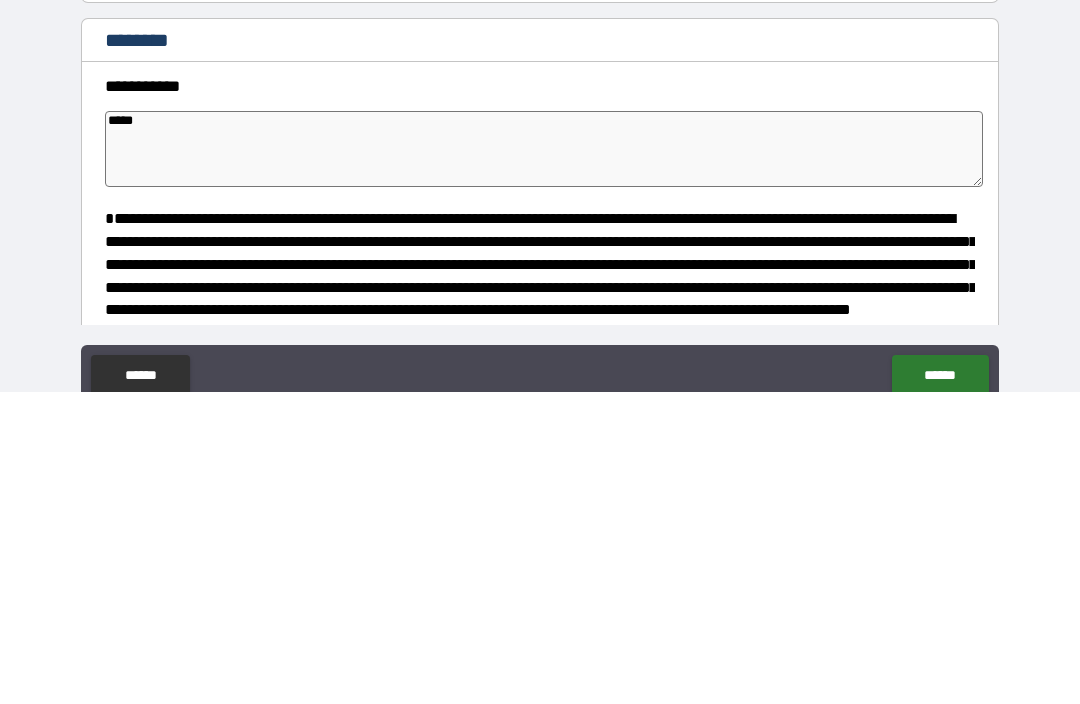 scroll, scrollTop: 66, scrollLeft: 0, axis: vertical 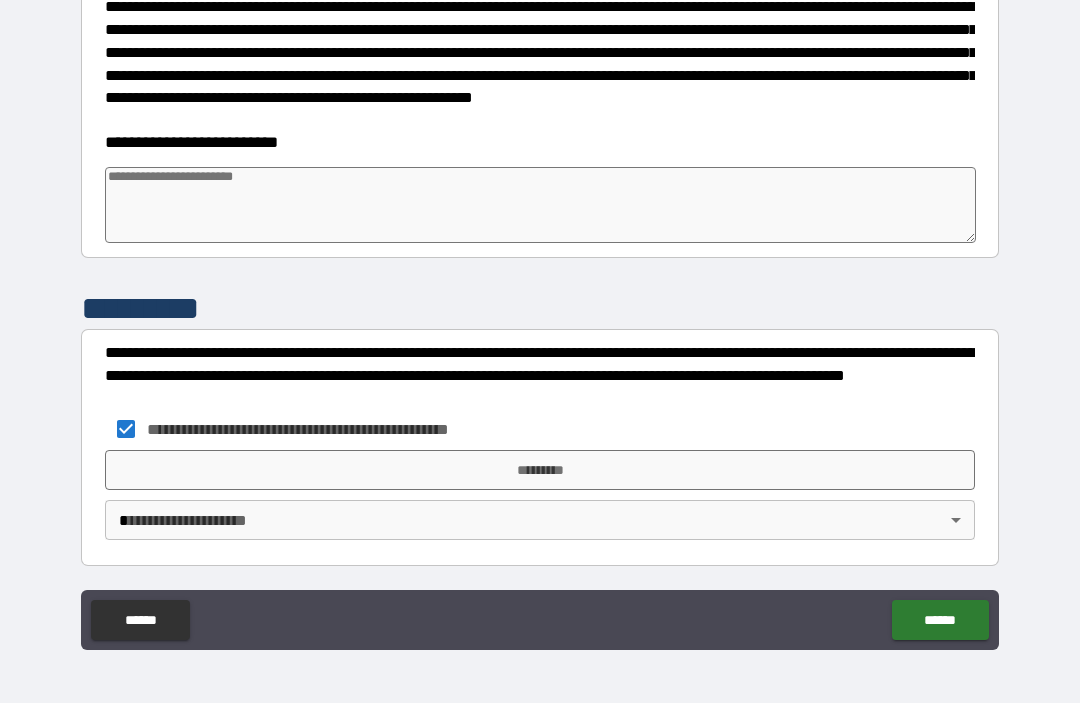 click on "**********" at bounding box center [540, 319] 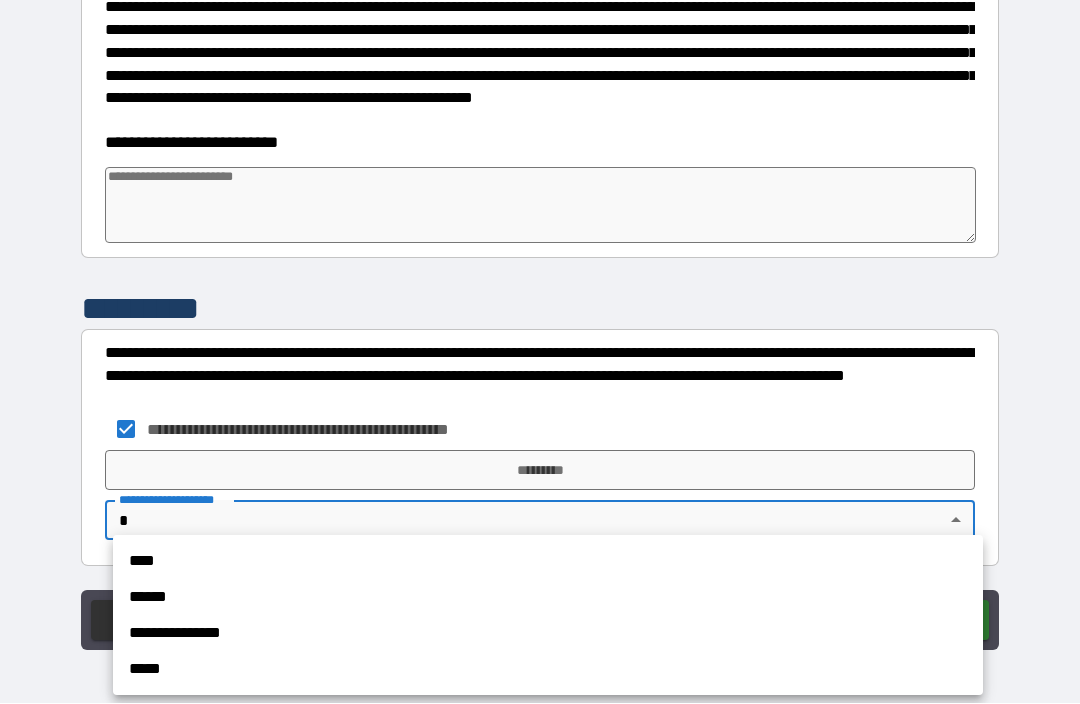 click on "****" at bounding box center (548, 562) 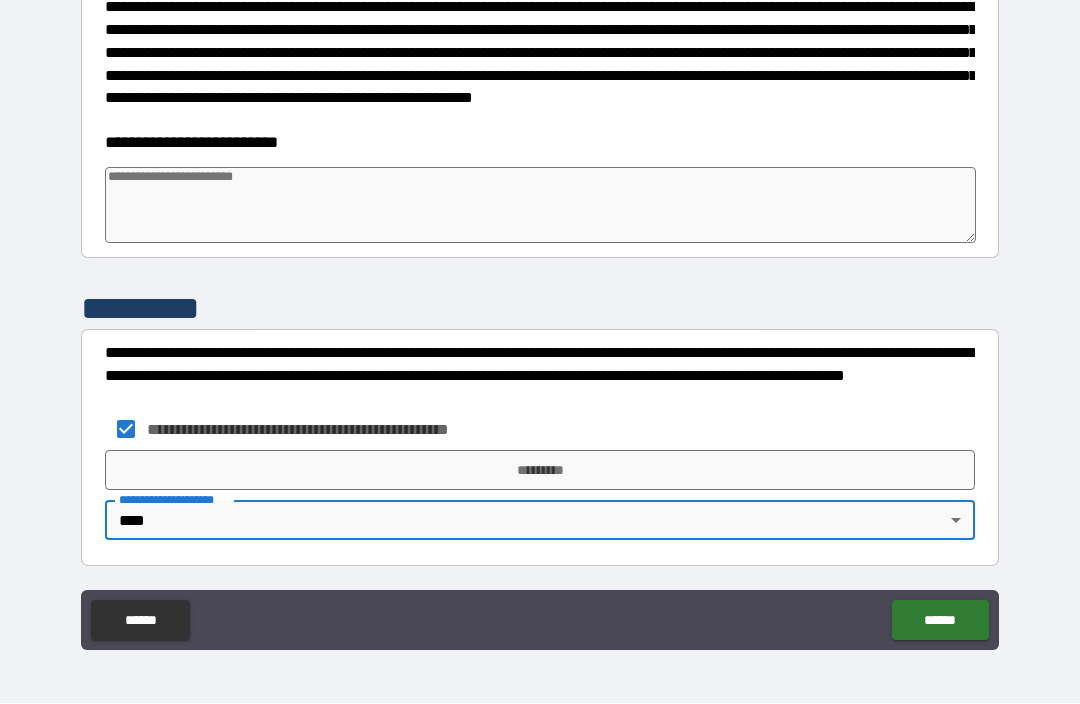click at bounding box center (540, 206) 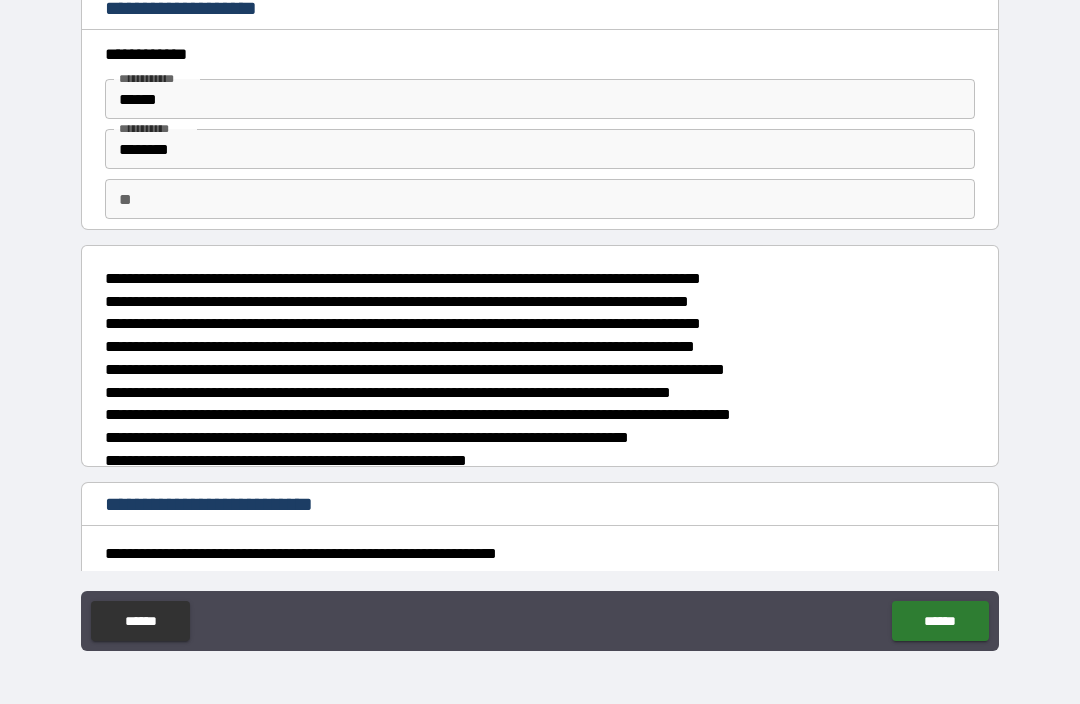 scroll, scrollTop: 0, scrollLeft: 0, axis: both 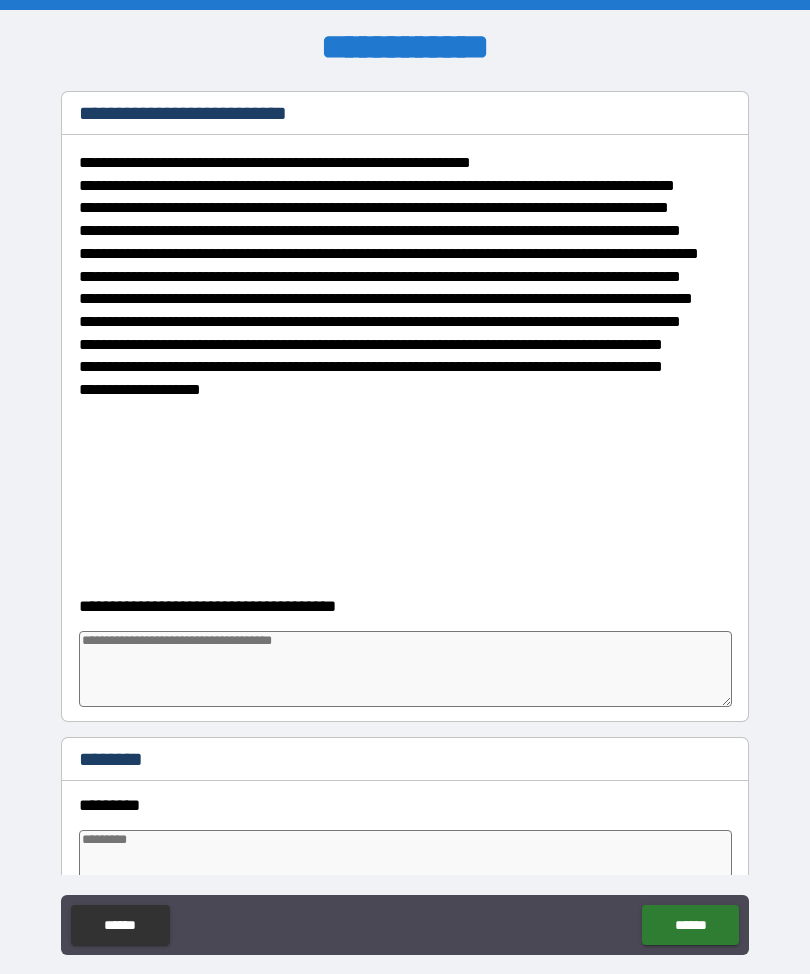 click at bounding box center [405, 669] 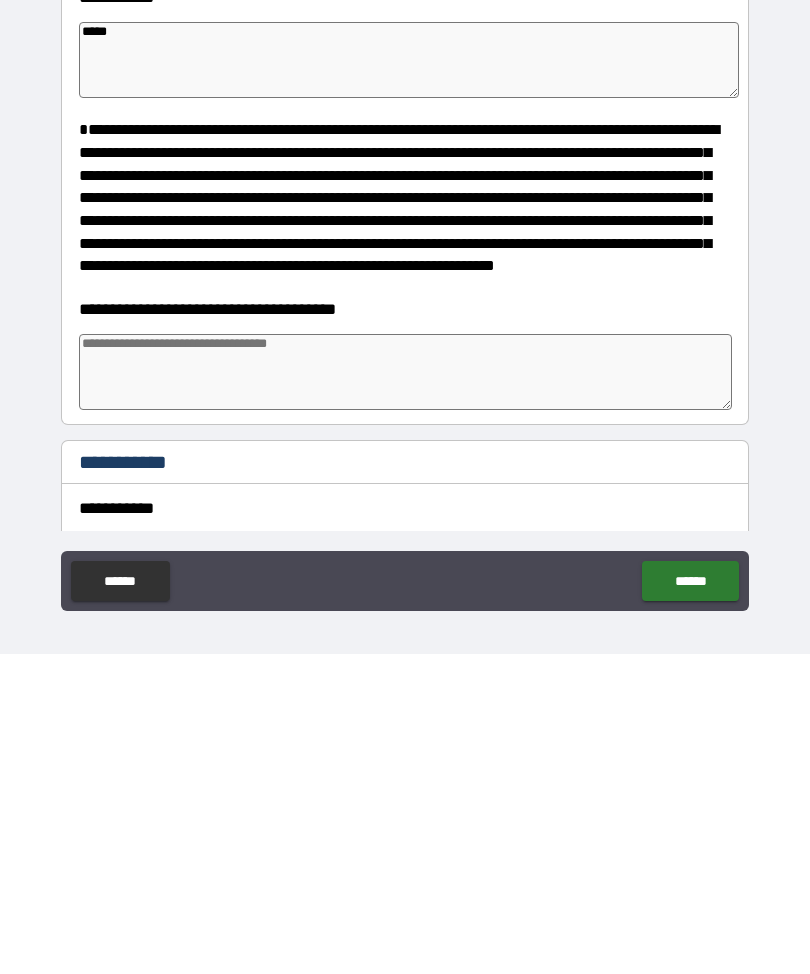 scroll, scrollTop: 1517, scrollLeft: 0, axis: vertical 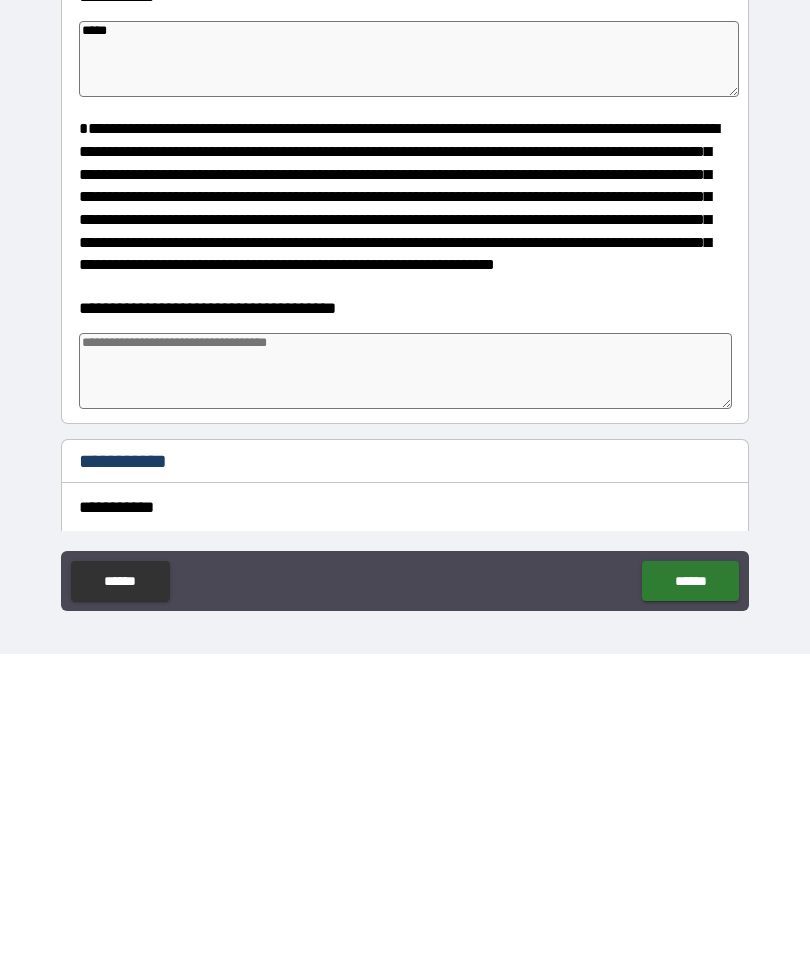 click on "**********" at bounding box center [405, 678] 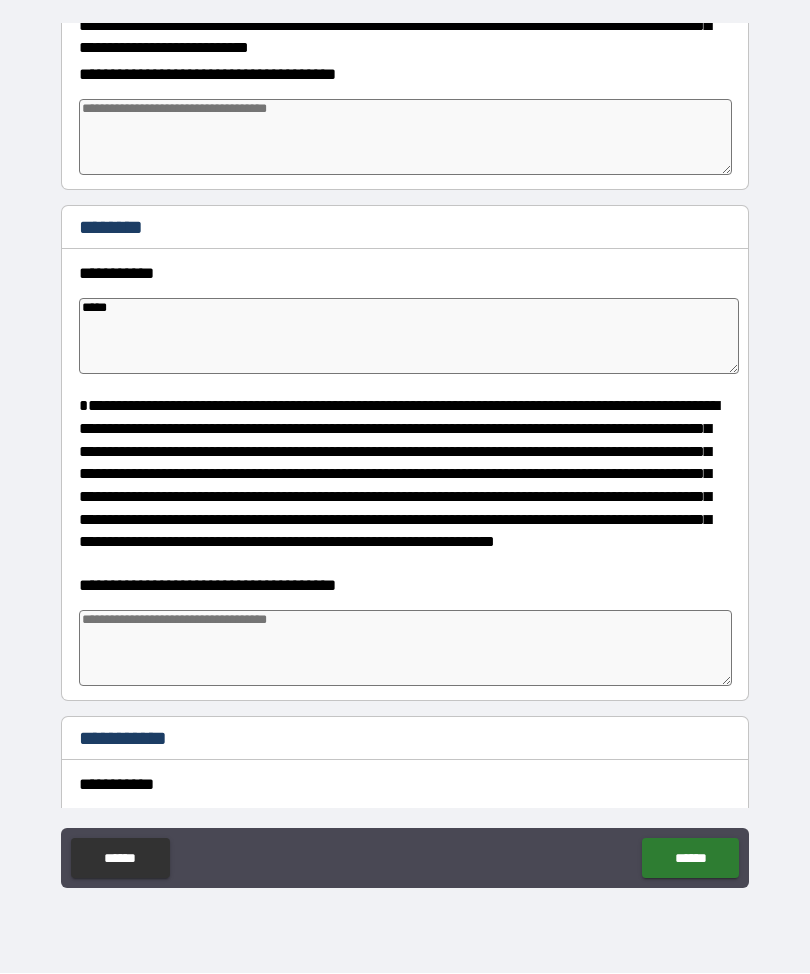 click at bounding box center (405, 649) 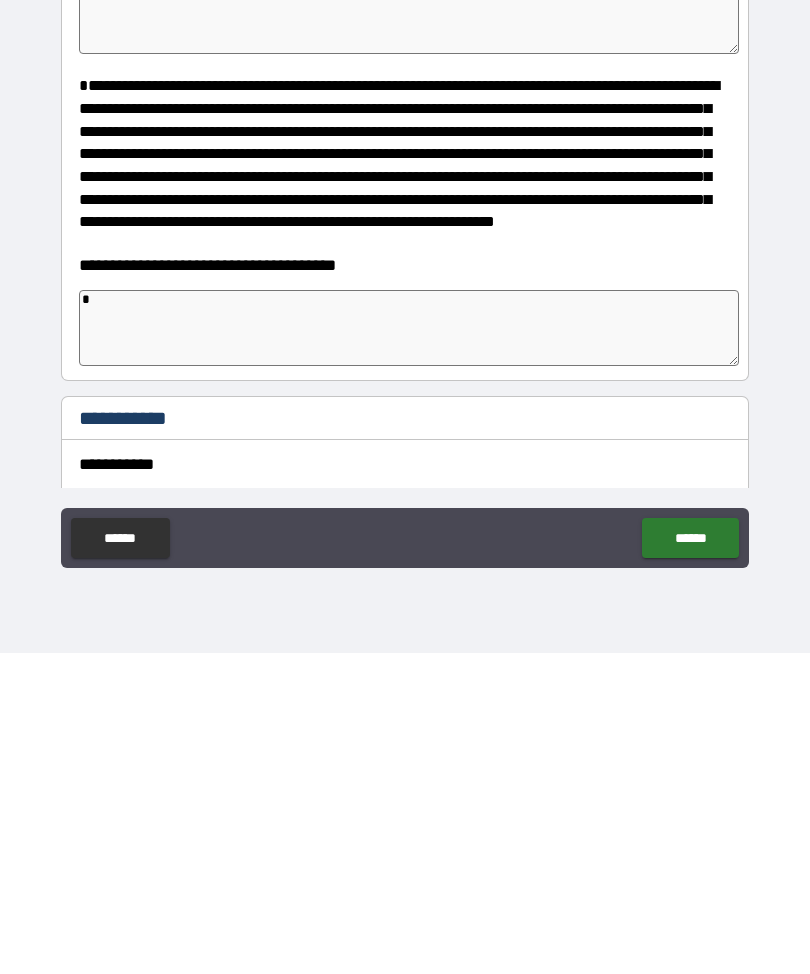 scroll, scrollTop: 66, scrollLeft: 0, axis: vertical 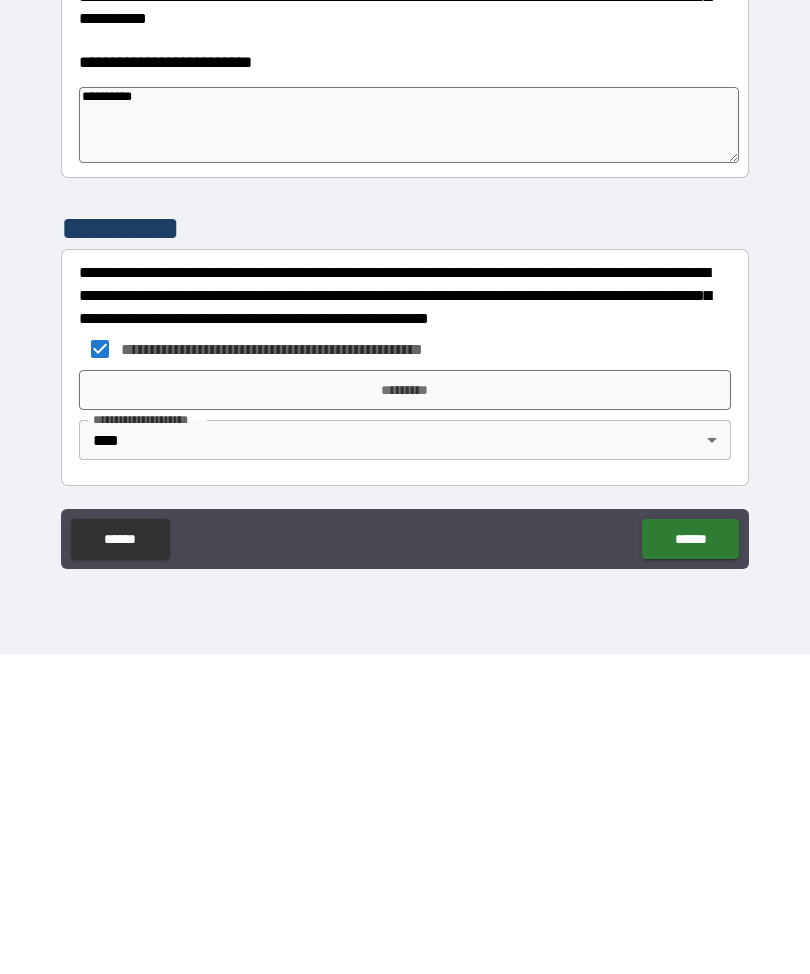 click on "*********" at bounding box center (405, 710) 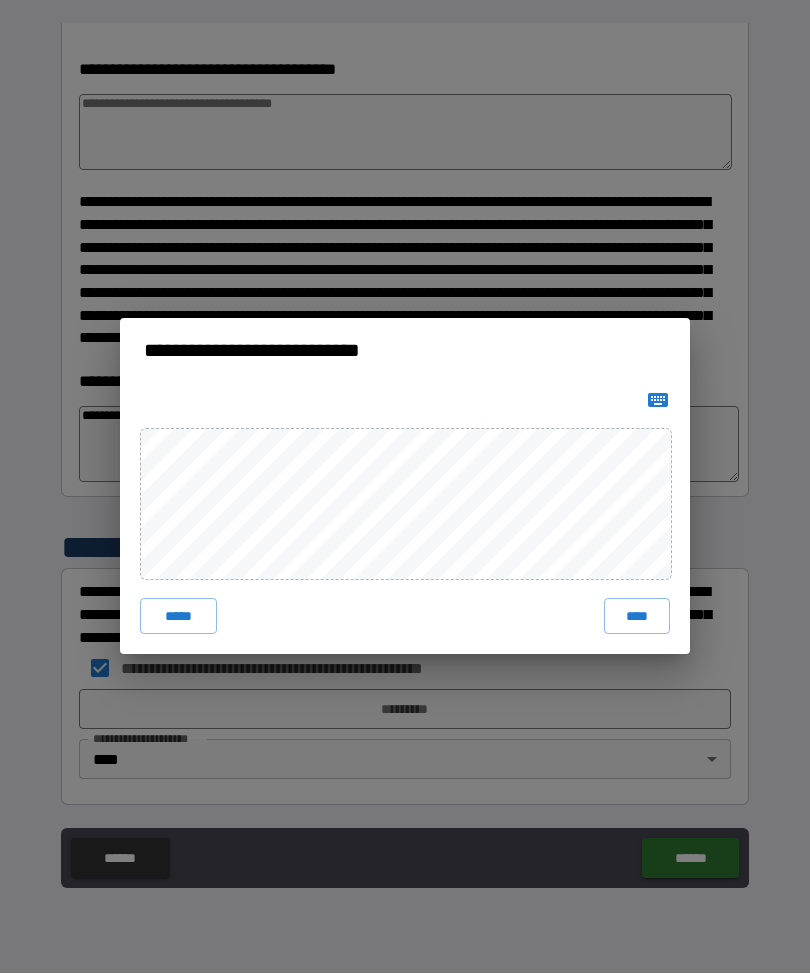 click on "****" at bounding box center [637, 617] 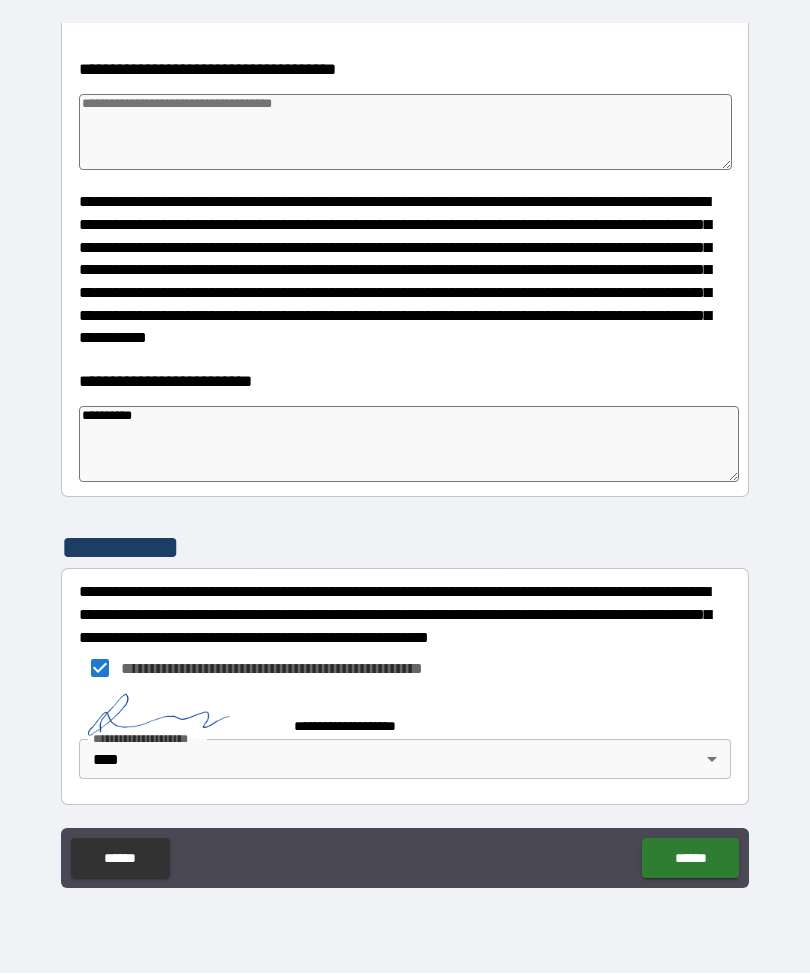 scroll, scrollTop: 5992, scrollLeft: 0, axis: vertical 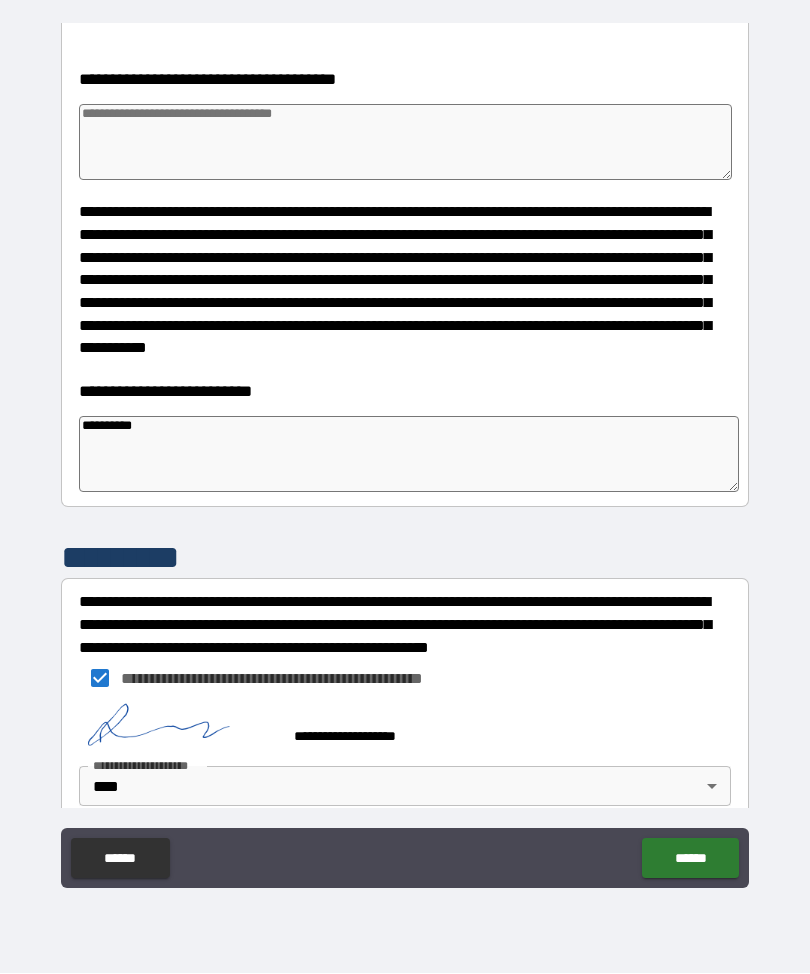 click on "******" at bounding box center (690, 859) 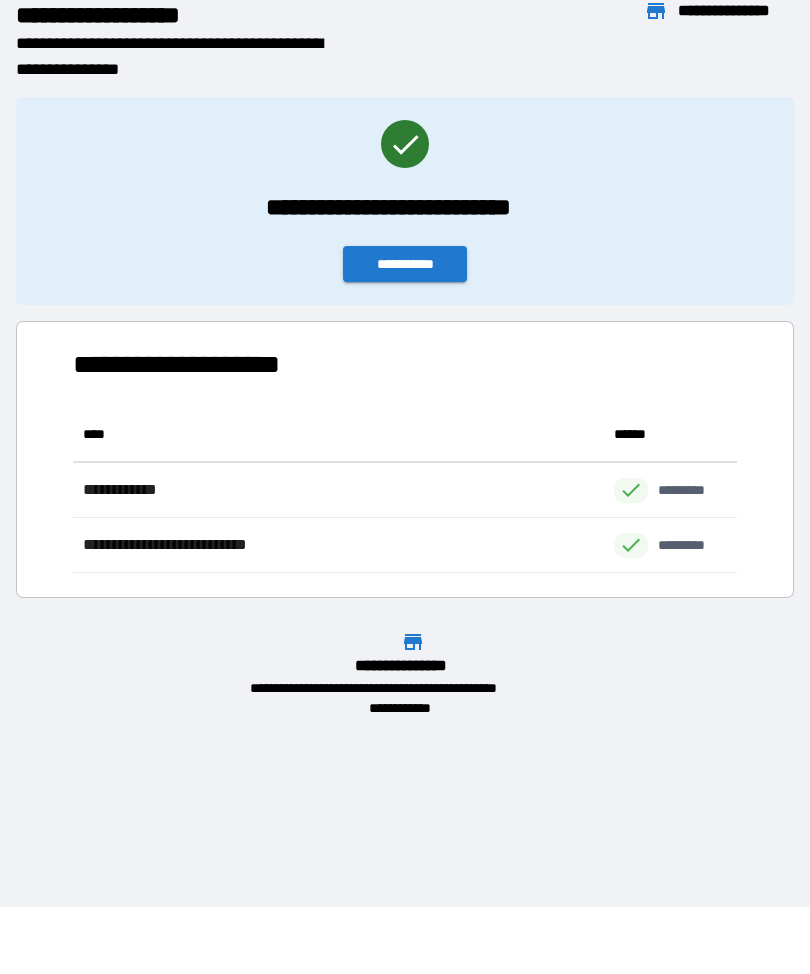 scroll, scrollTop: 166, scrollLeft: 664, axis: both 